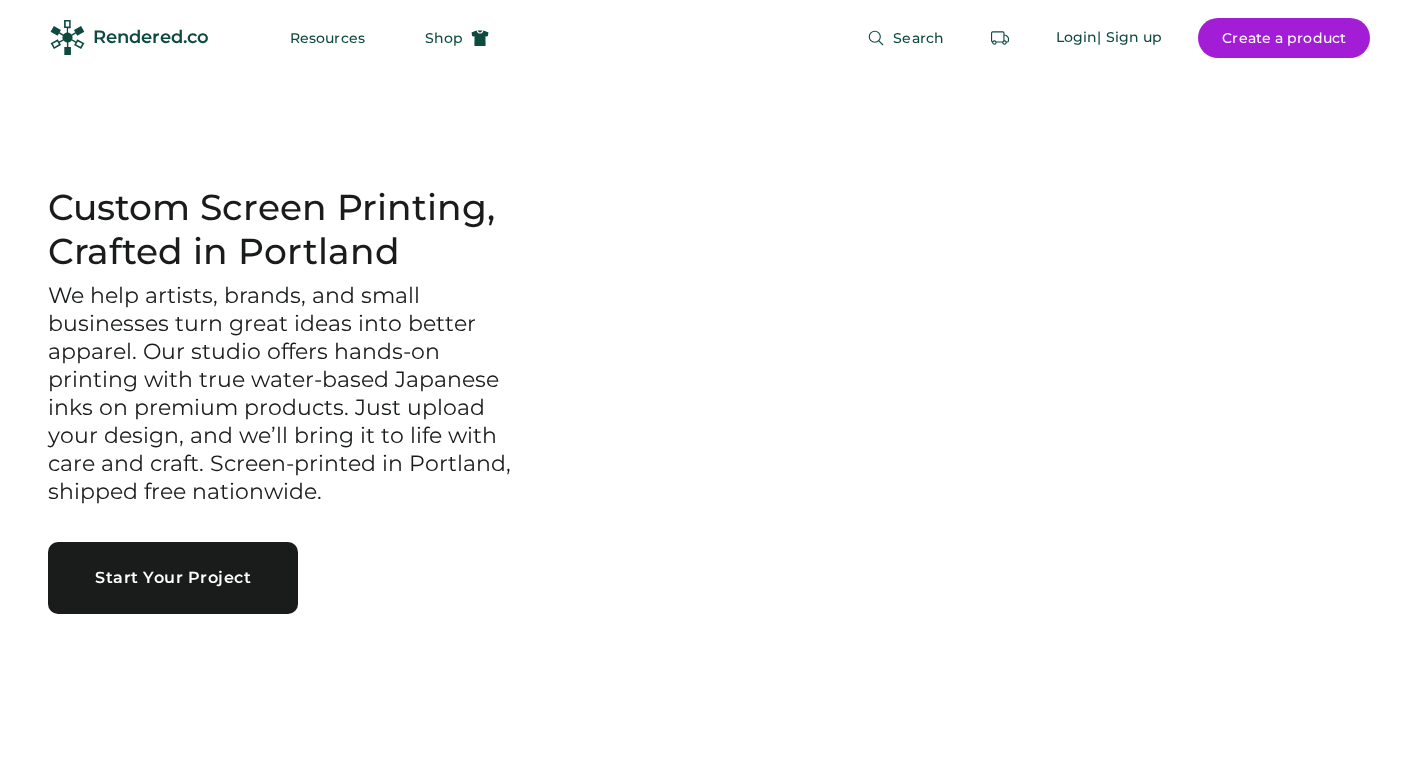 scroll, scrollTop: 0, scrollLeft: 0, axis: both 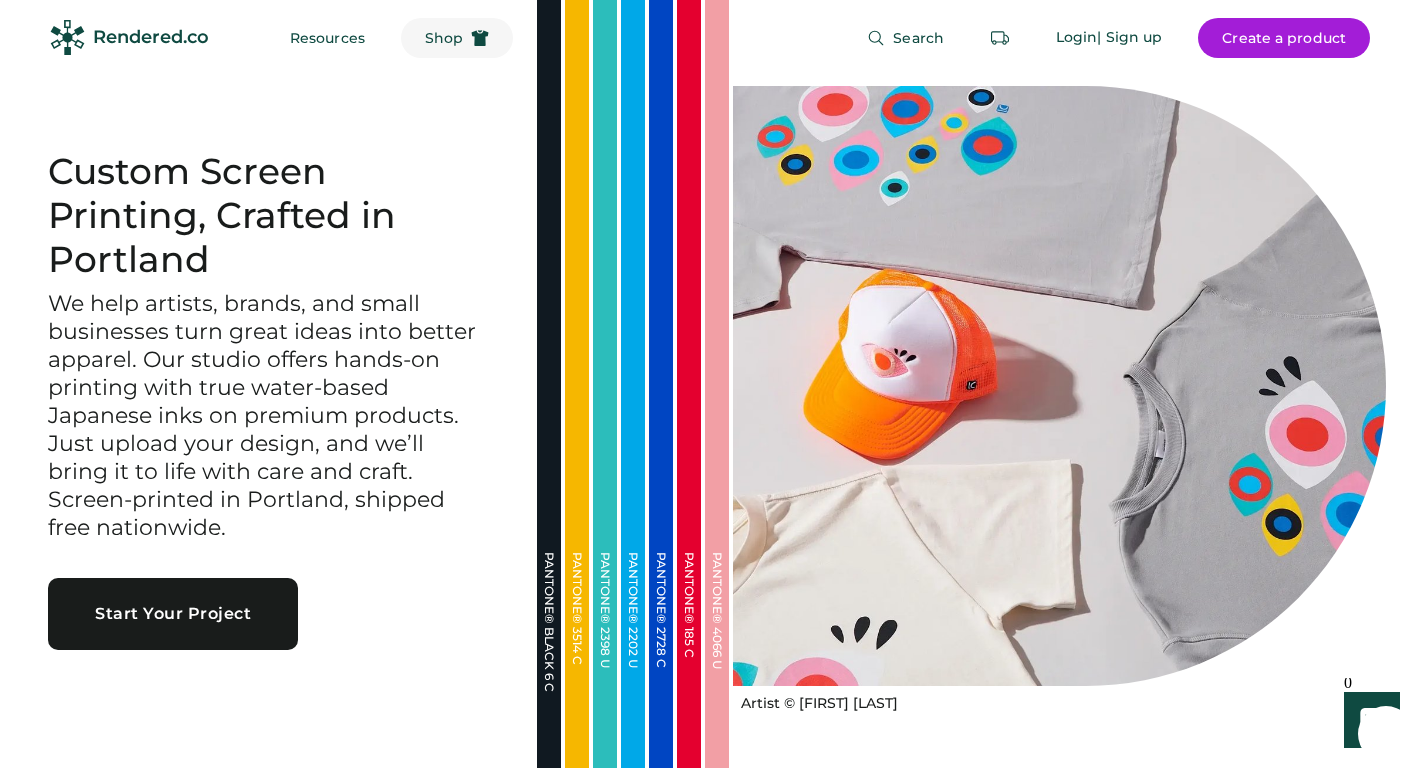 click on "Shop" at bounding box center (444, 38) 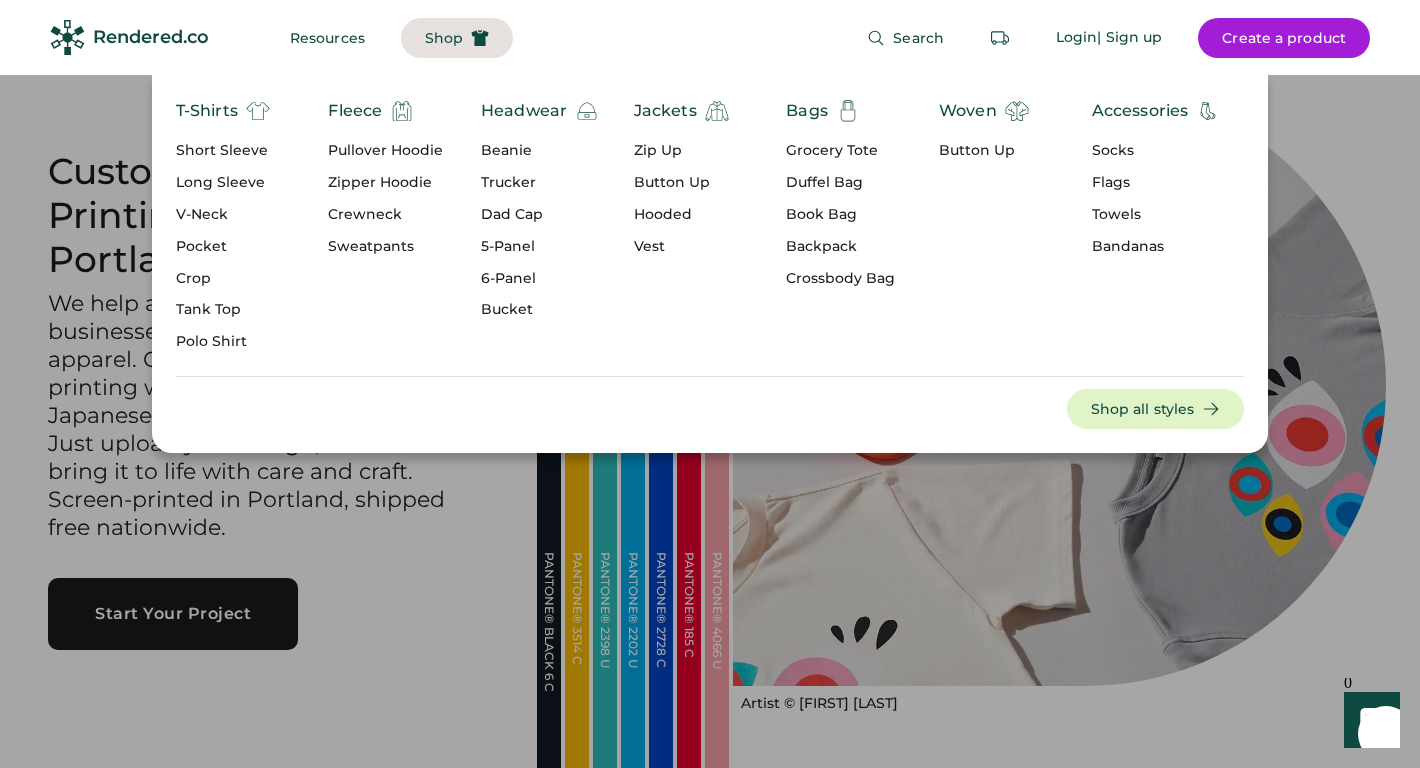 click on "Zip Up" at bounding box center [681, 151] 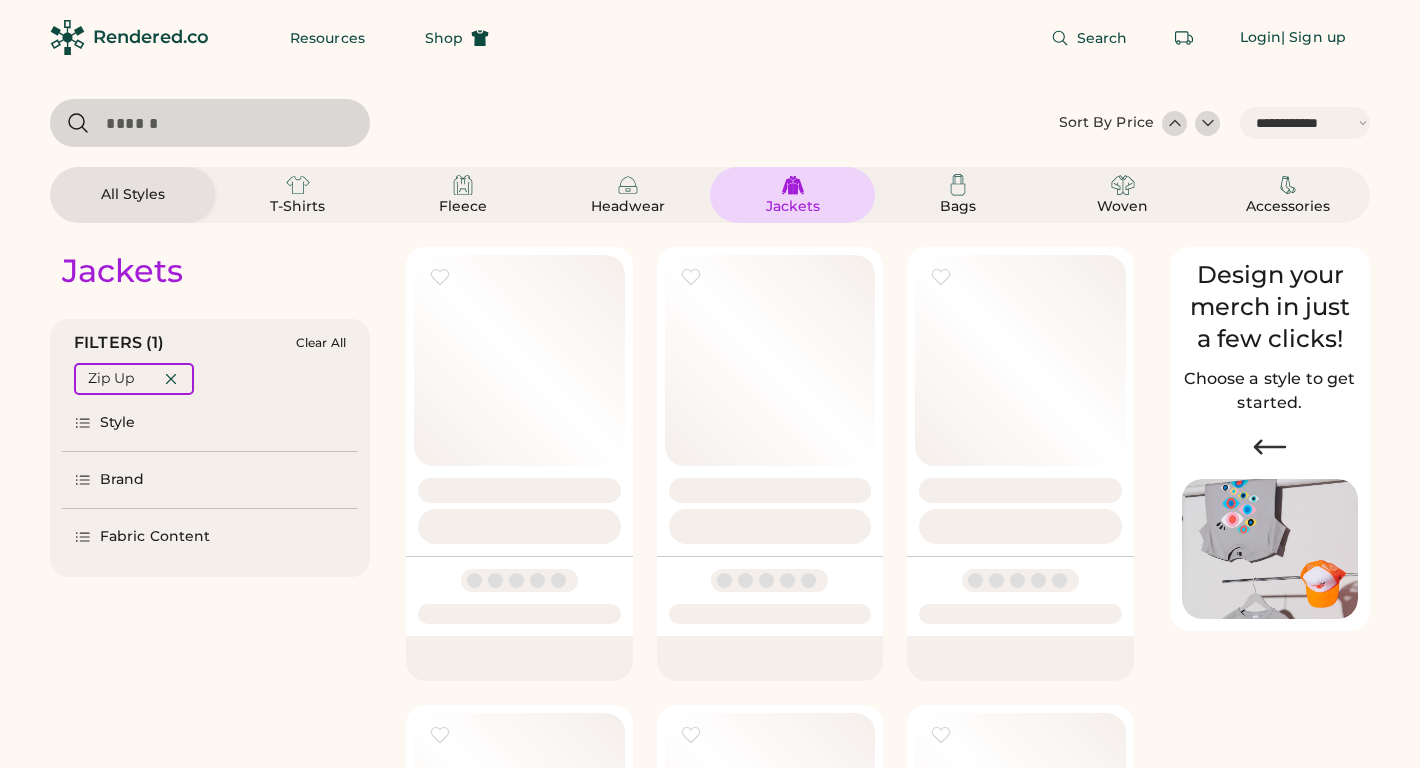 select on "*****" 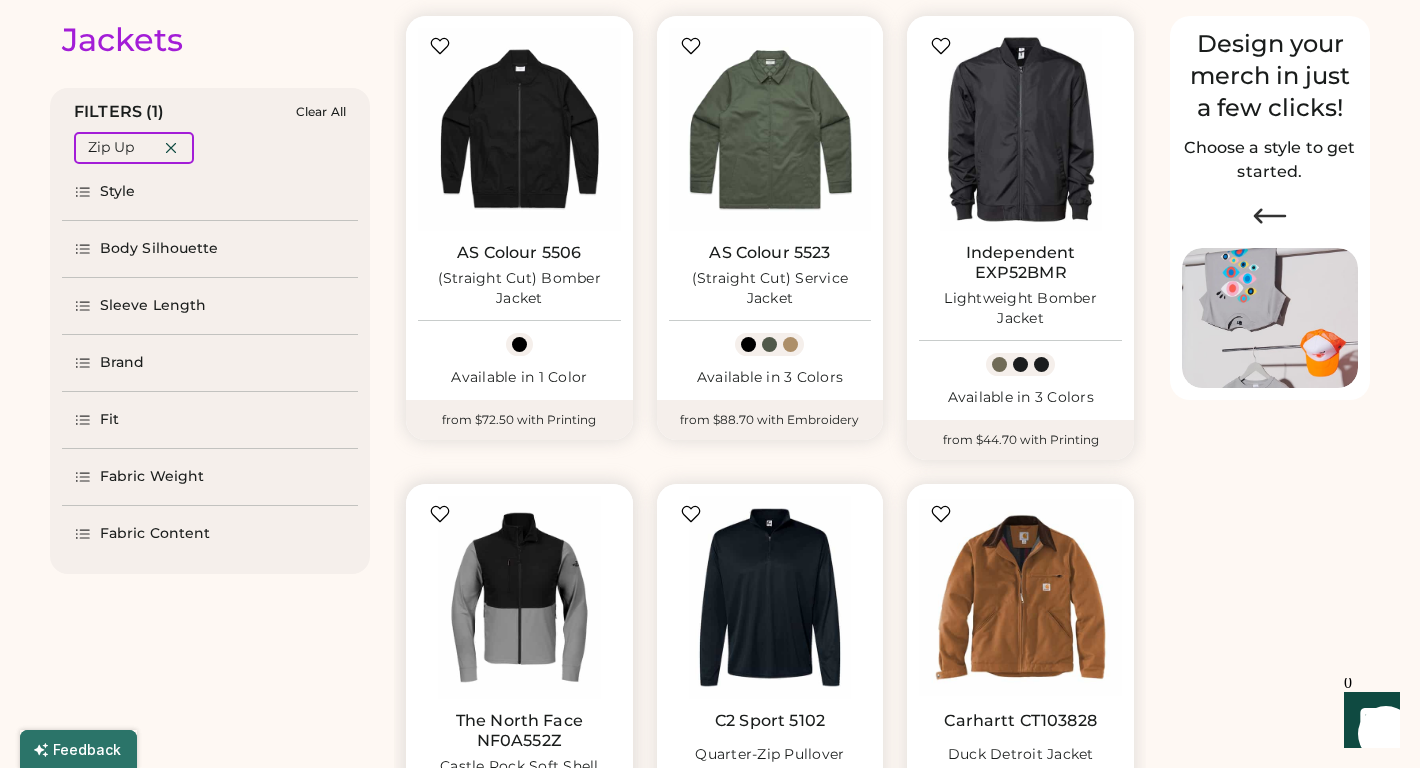 select on "*****" 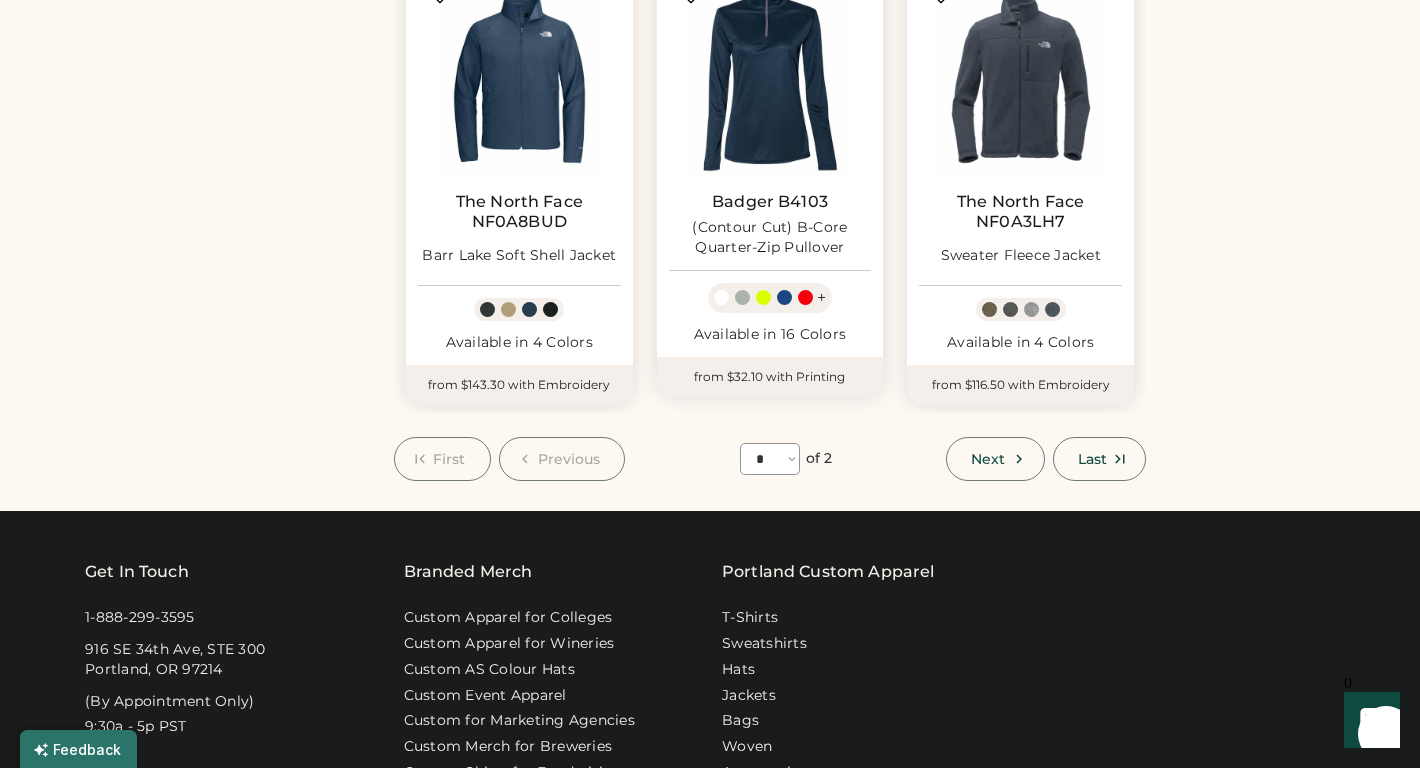 scroll, scrollTop: 1680, scrollLeft: 0, axis: vertical 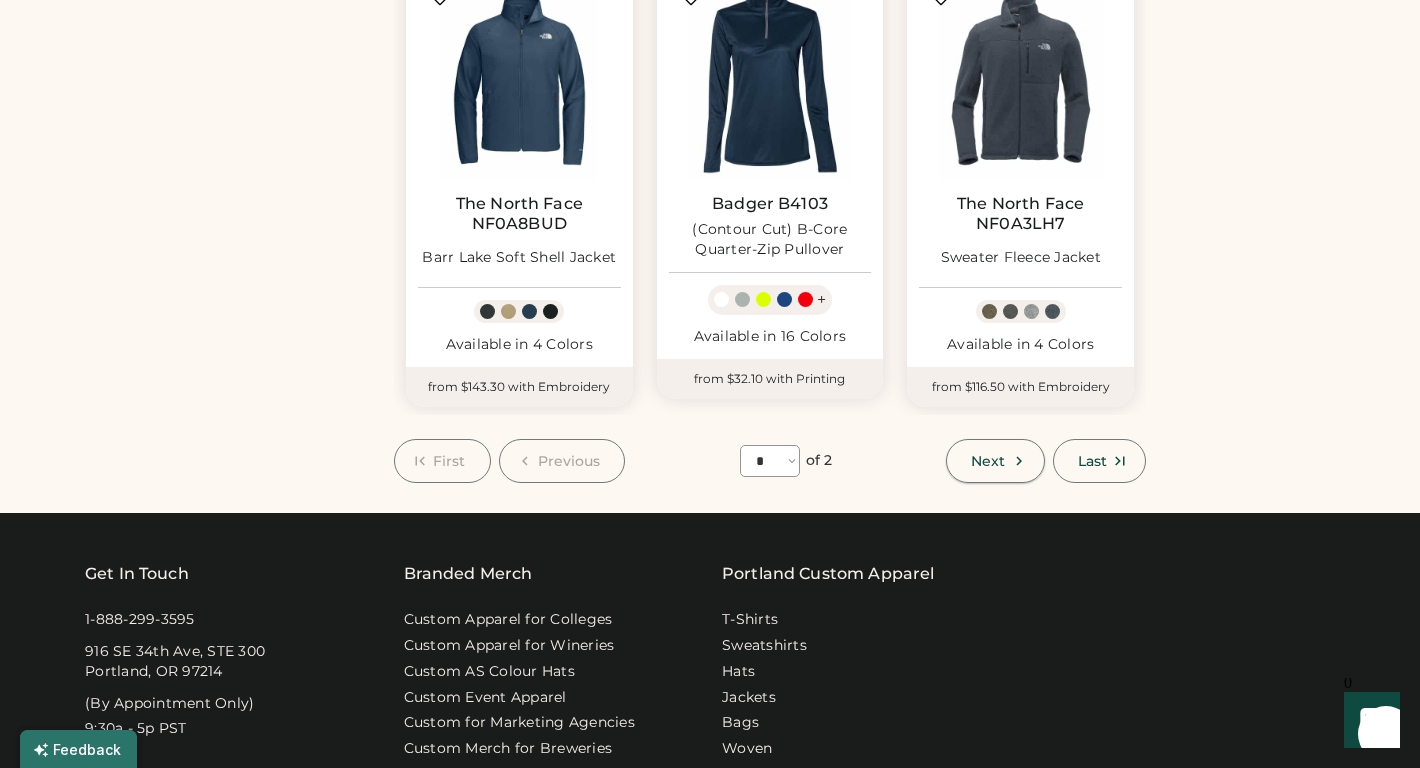 click 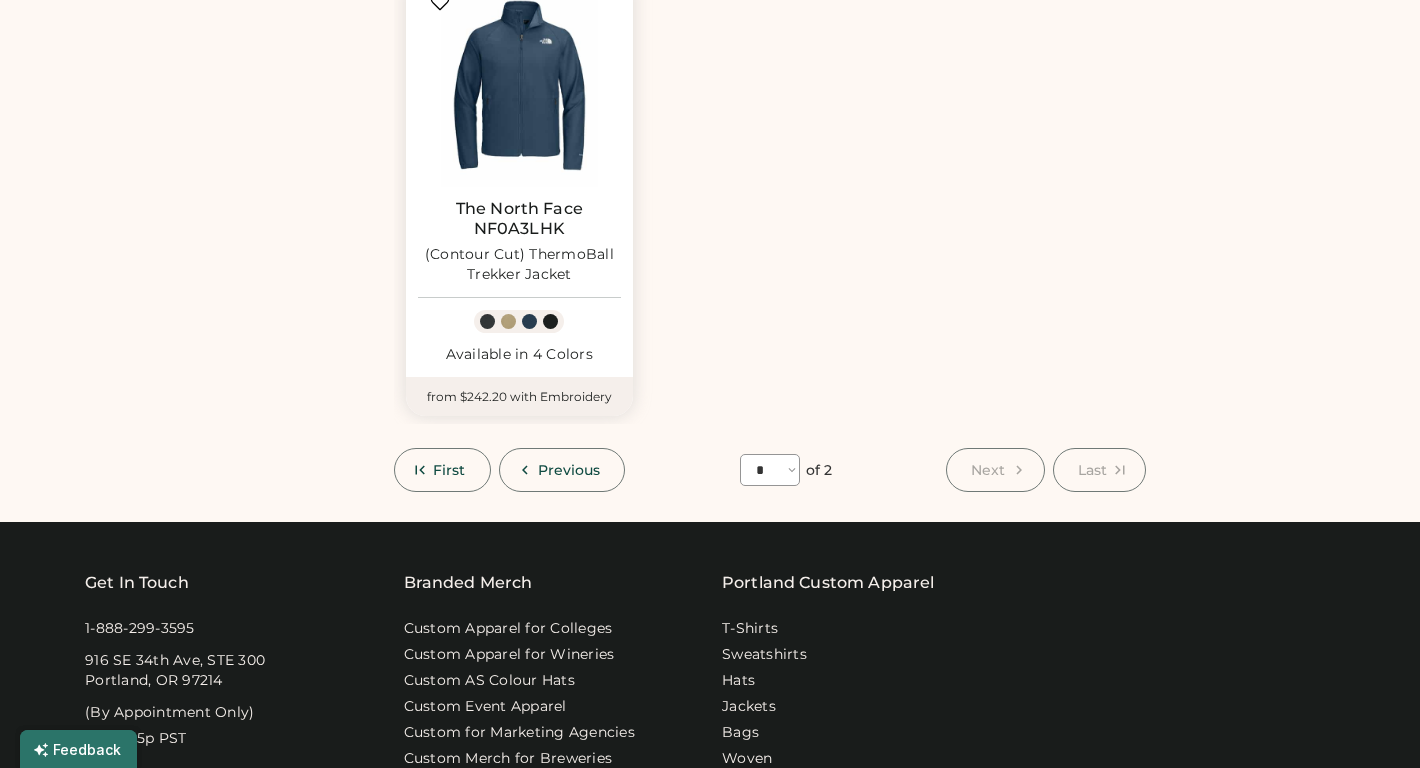 scroll, scrollTop: 888, scrollLeft: 0, axis: vertical 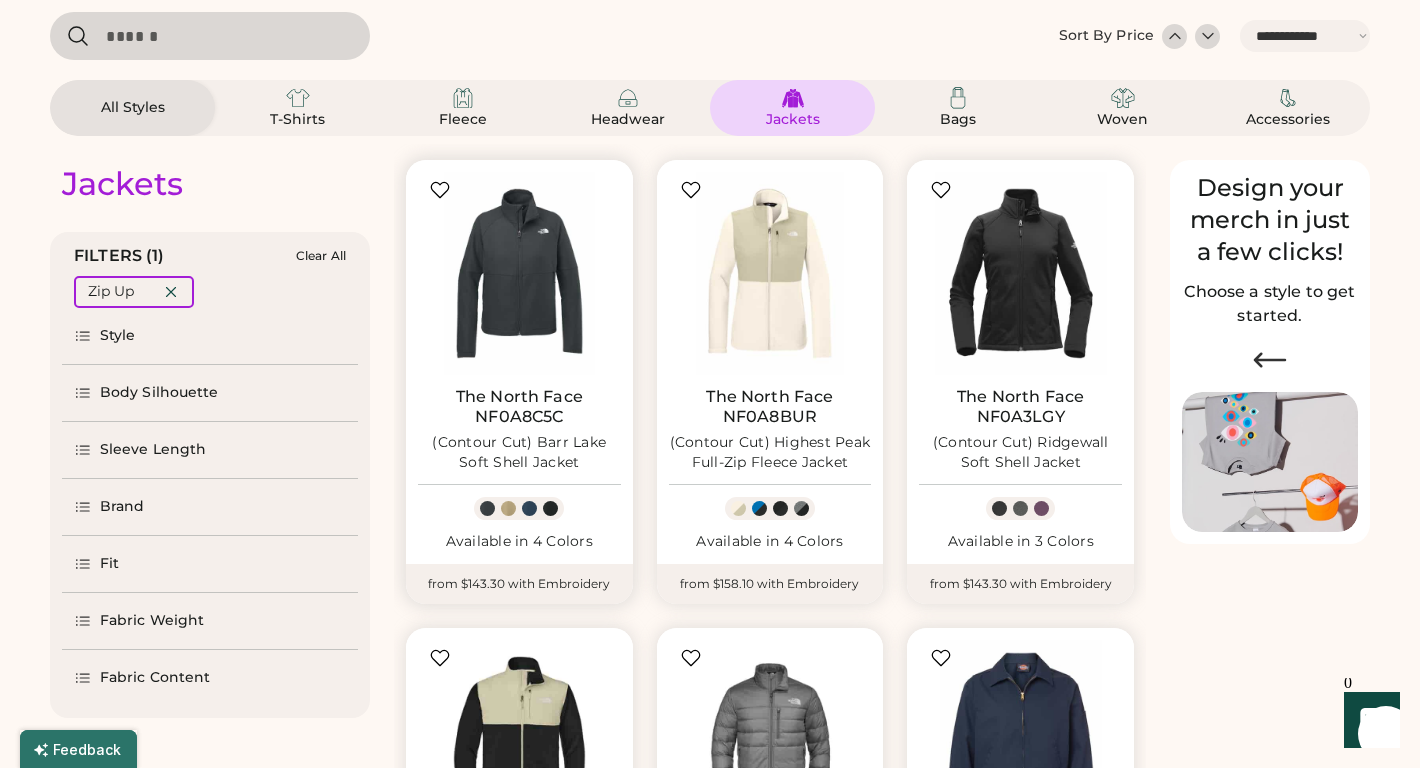 click on "(Contour Cut) Barr Lake Soft Shell Jacket" at bounding box center [519, 453] 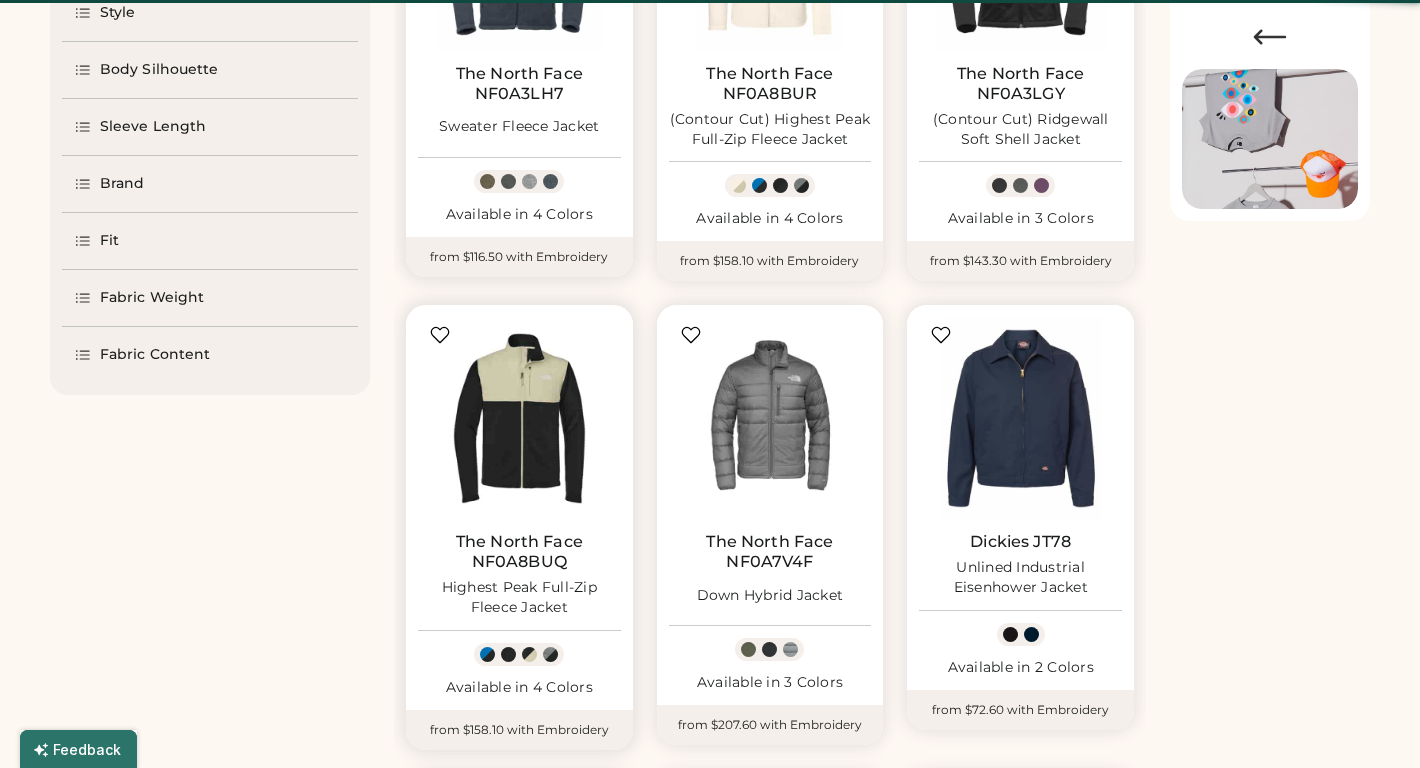 scroll, scrollTop: 413, scrollLeft: 0, axis: vertical 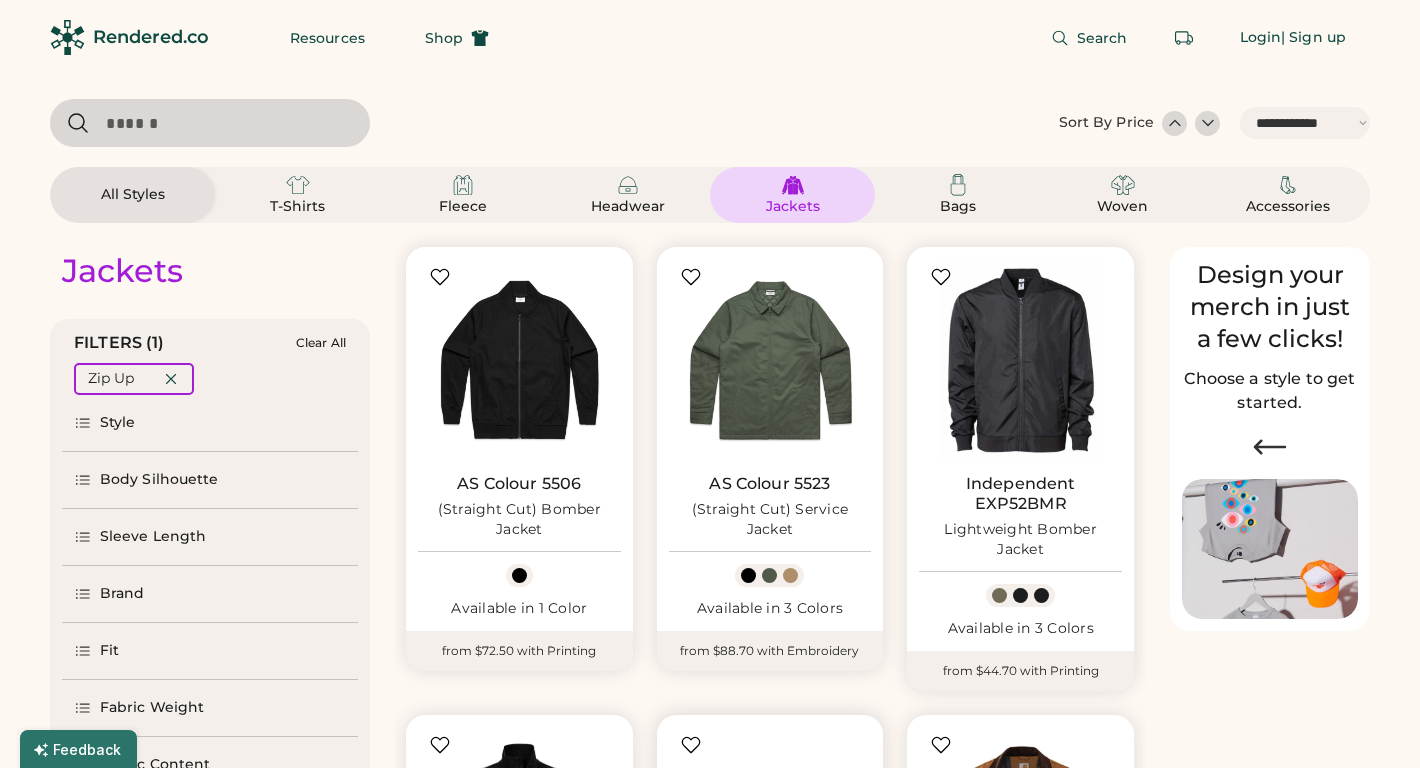 select on "*****" 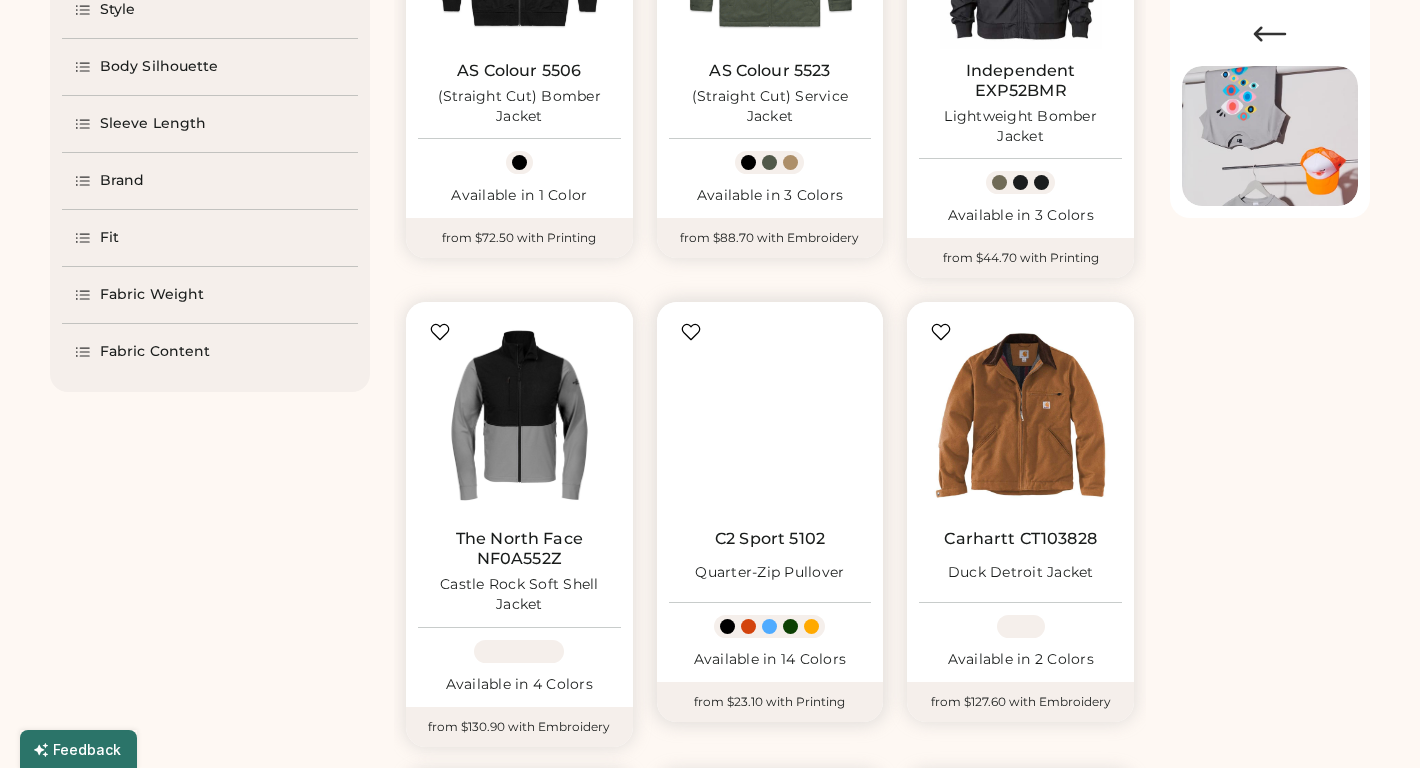 scroll, scrollTop: 0, scrollLeft: 0, axis: both 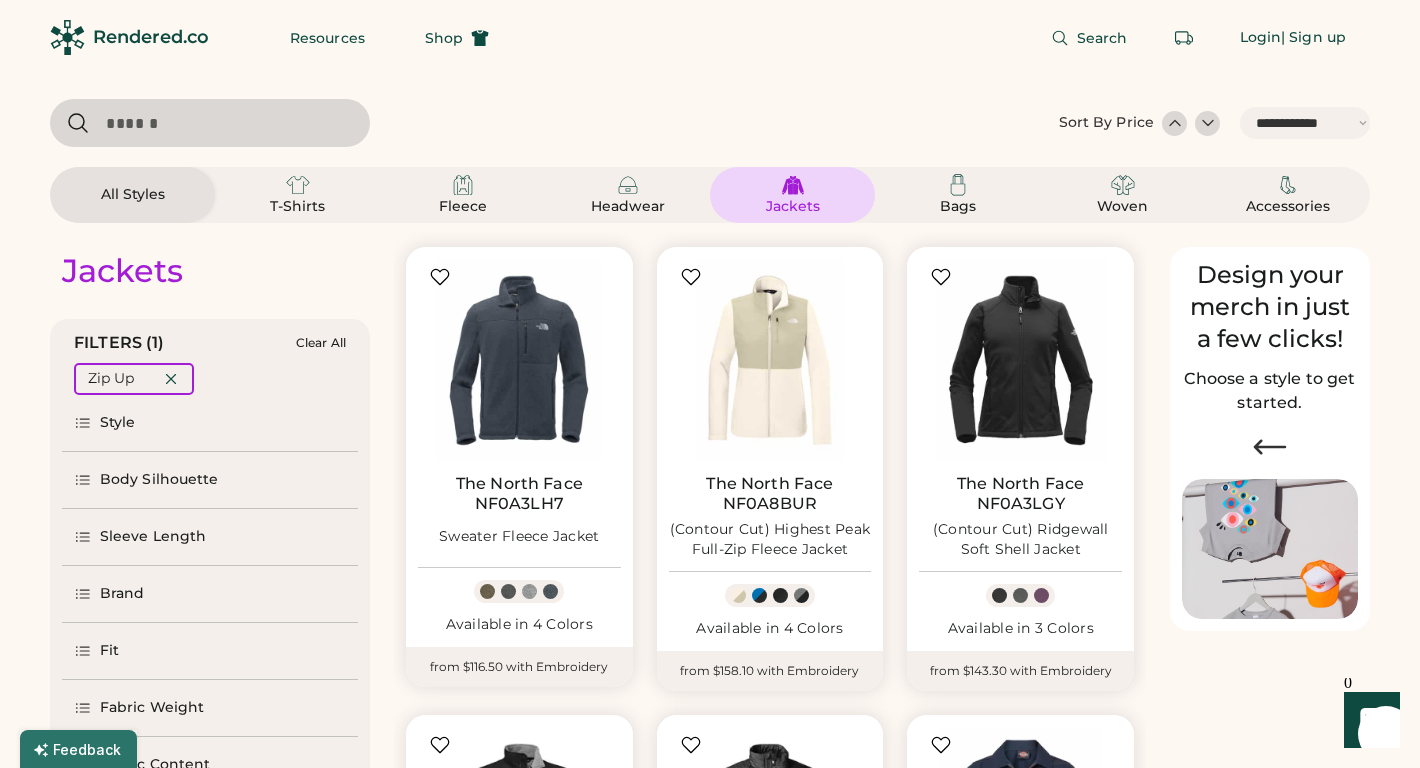 click on "Jackets" at bounding box center [793, 207] 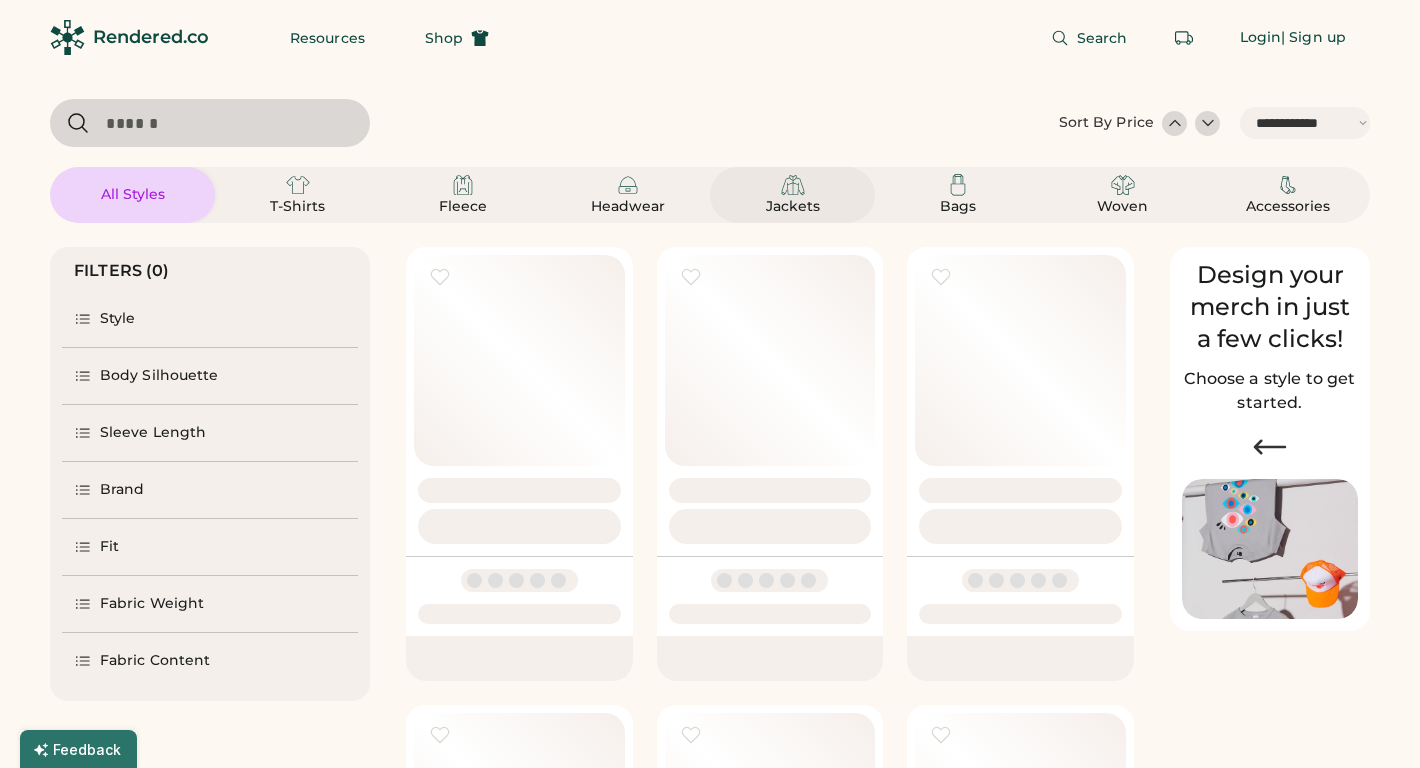 scroll, scrollTop: 0, scrollLeft: 0, axis: both 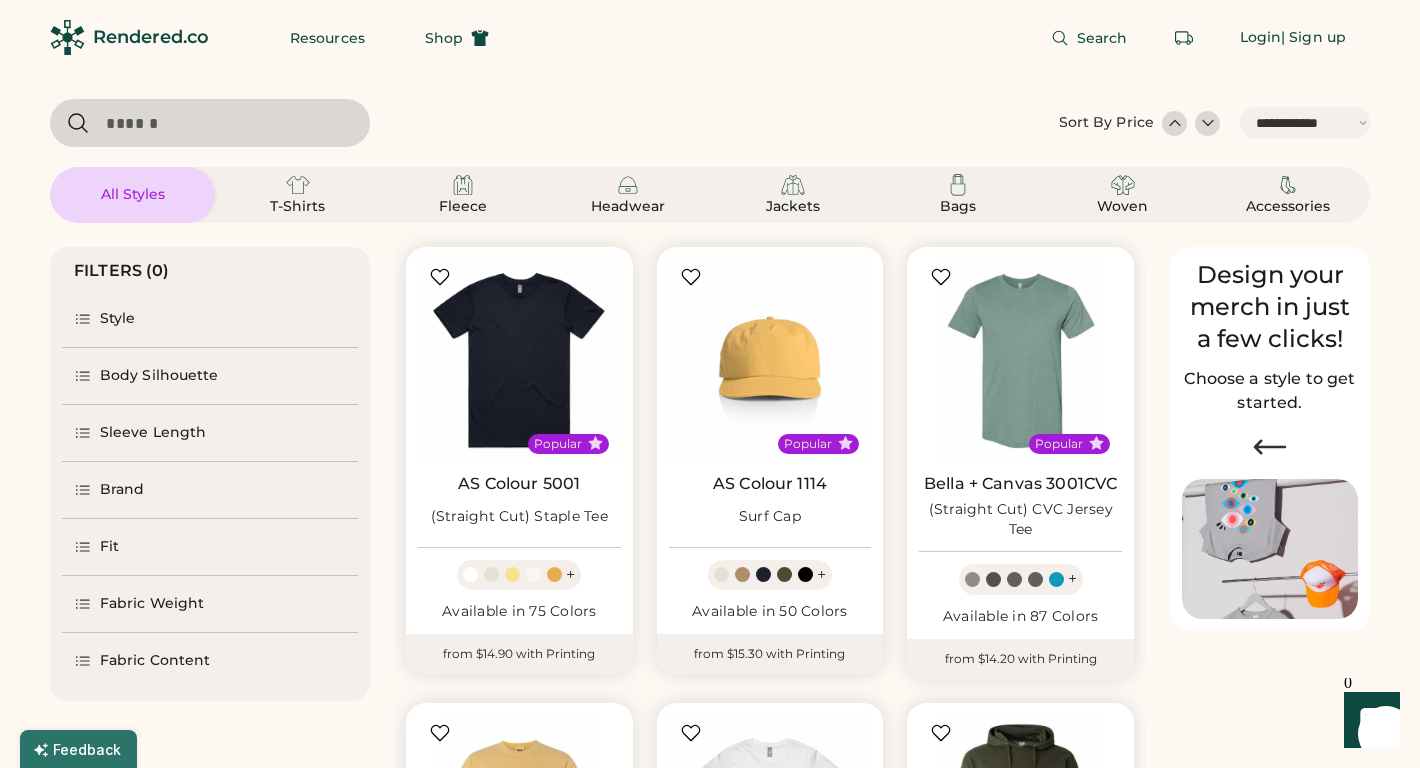 click on "Sleeve Length" at bounding box center (210, 433) 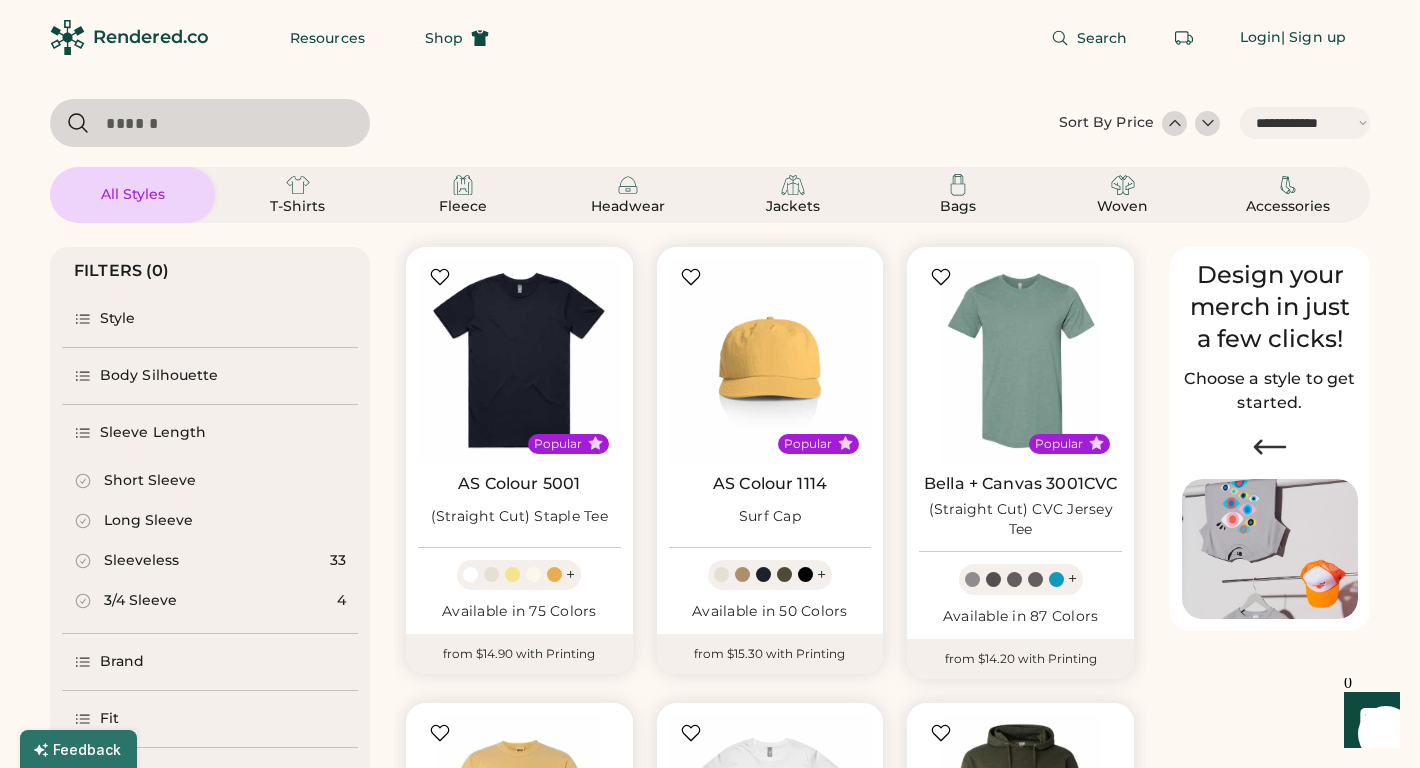 click on "Long Sleeve" at bounding box center [148, 521] 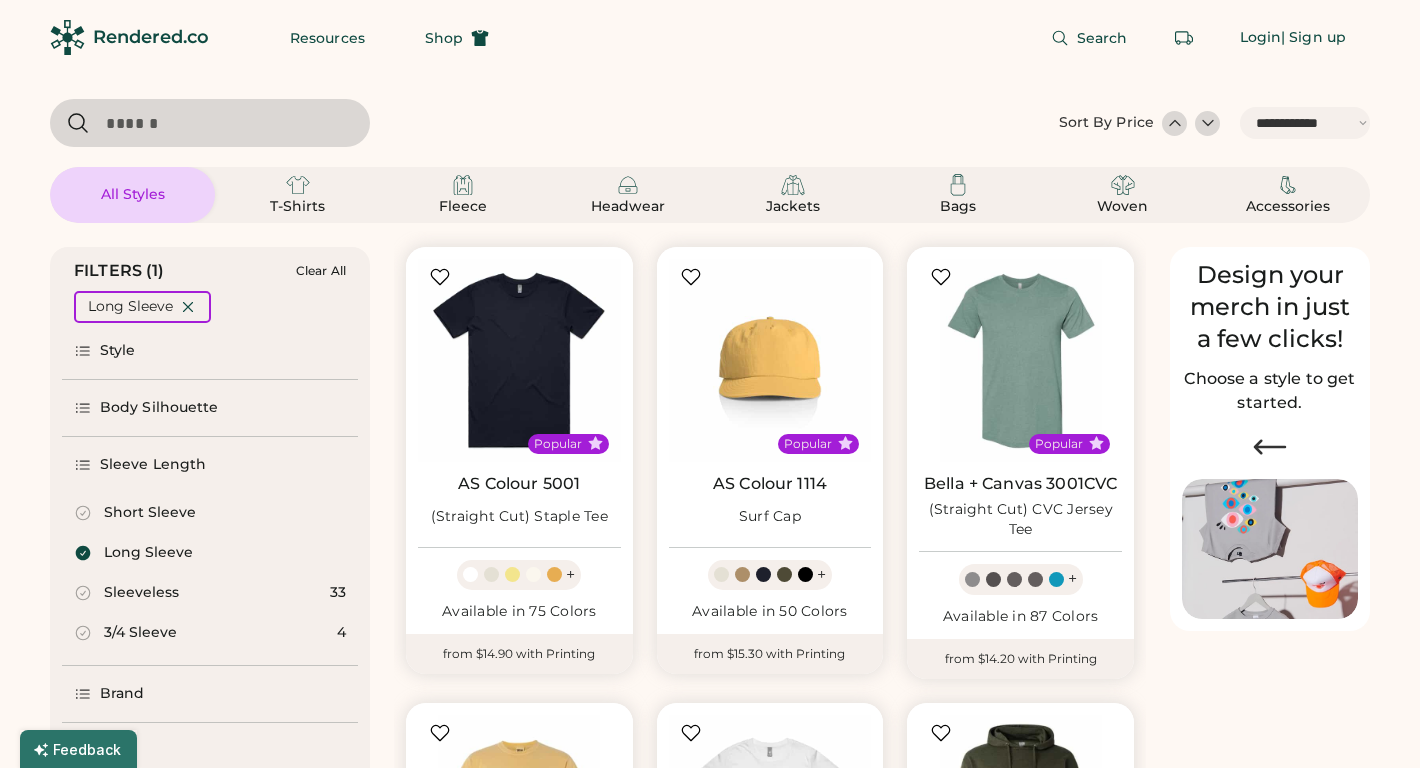 scroll, scrollTop: 0, scrollLeft: 0, axis: both 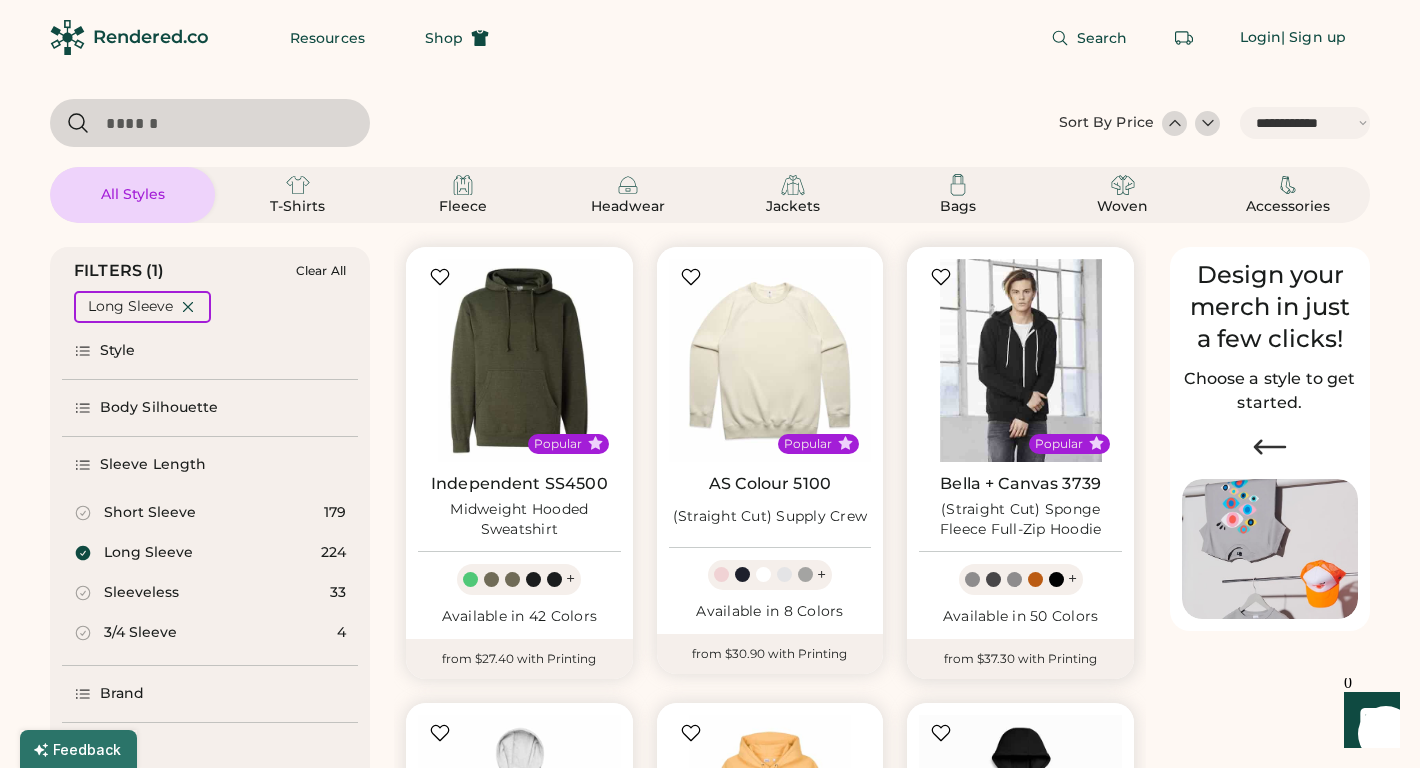 click at bounding box center [1020, 360] 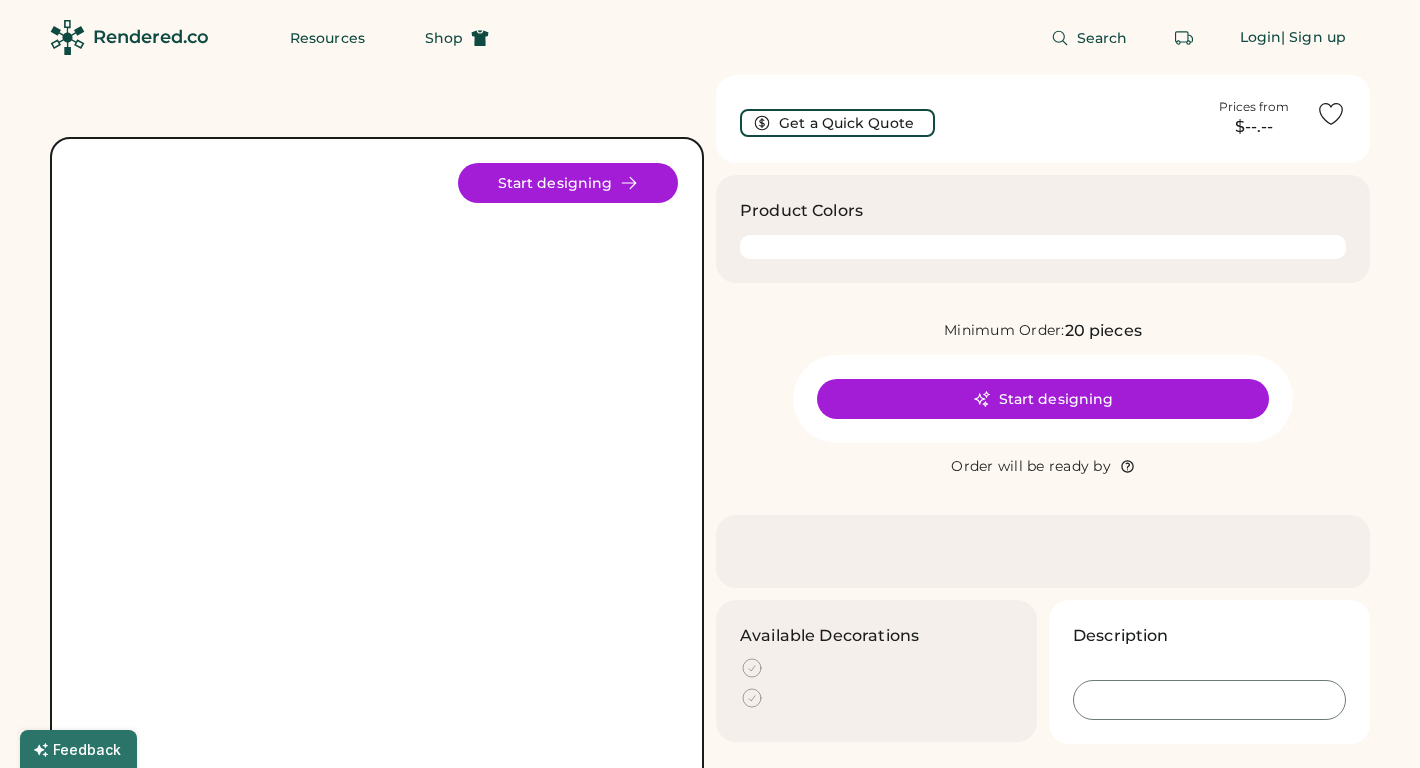 scroll, scrollTop: 0, scrollLeft: 0, axis: both 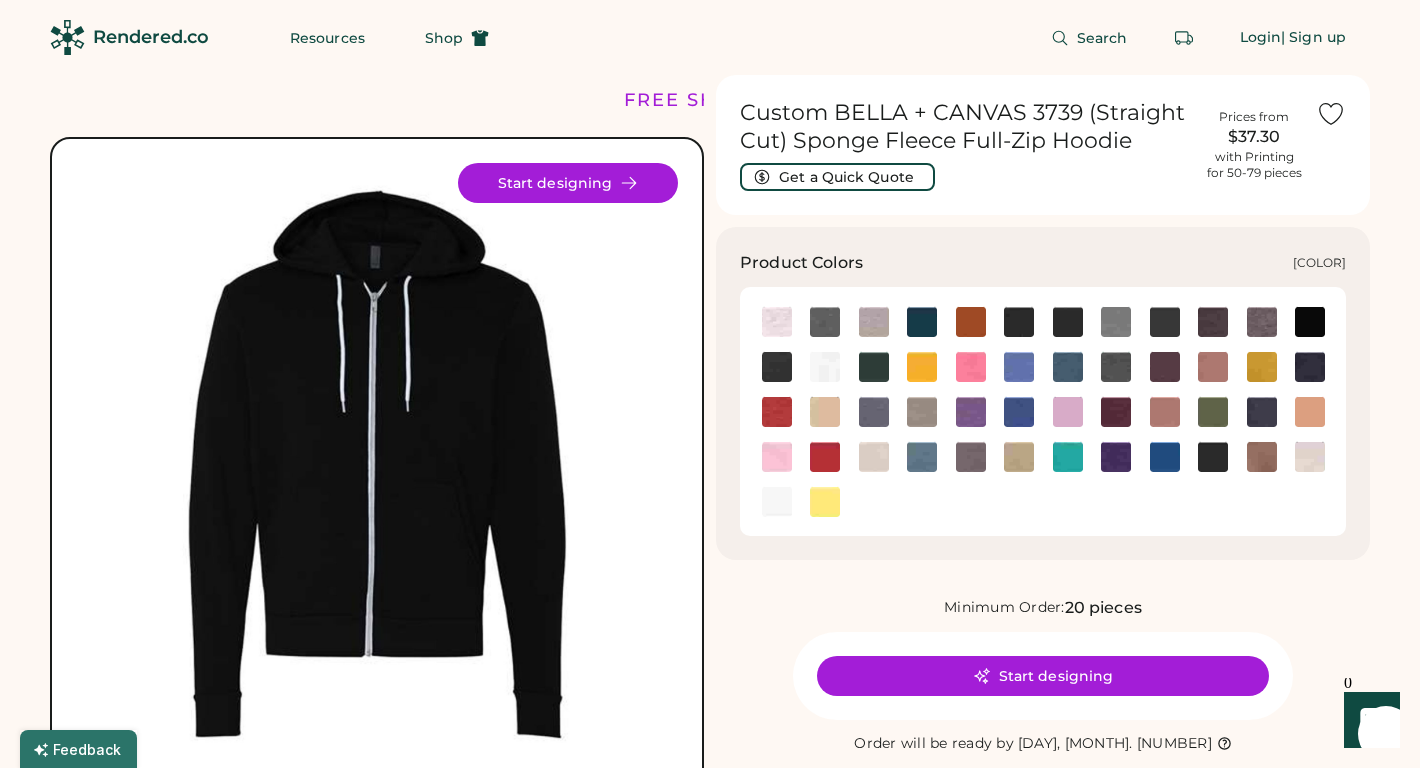 click 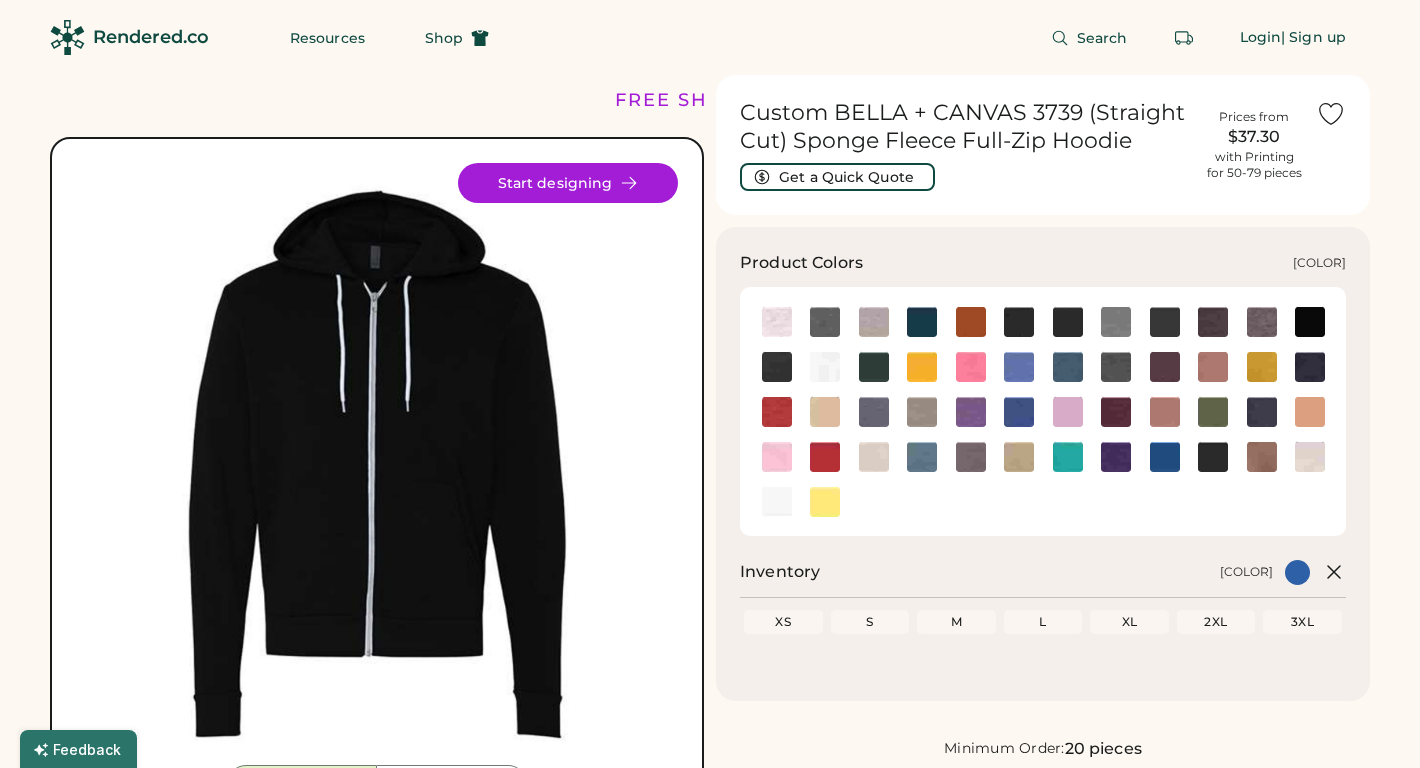 scroll, scrollTop: 0, scrollLeft: 0, axis: both 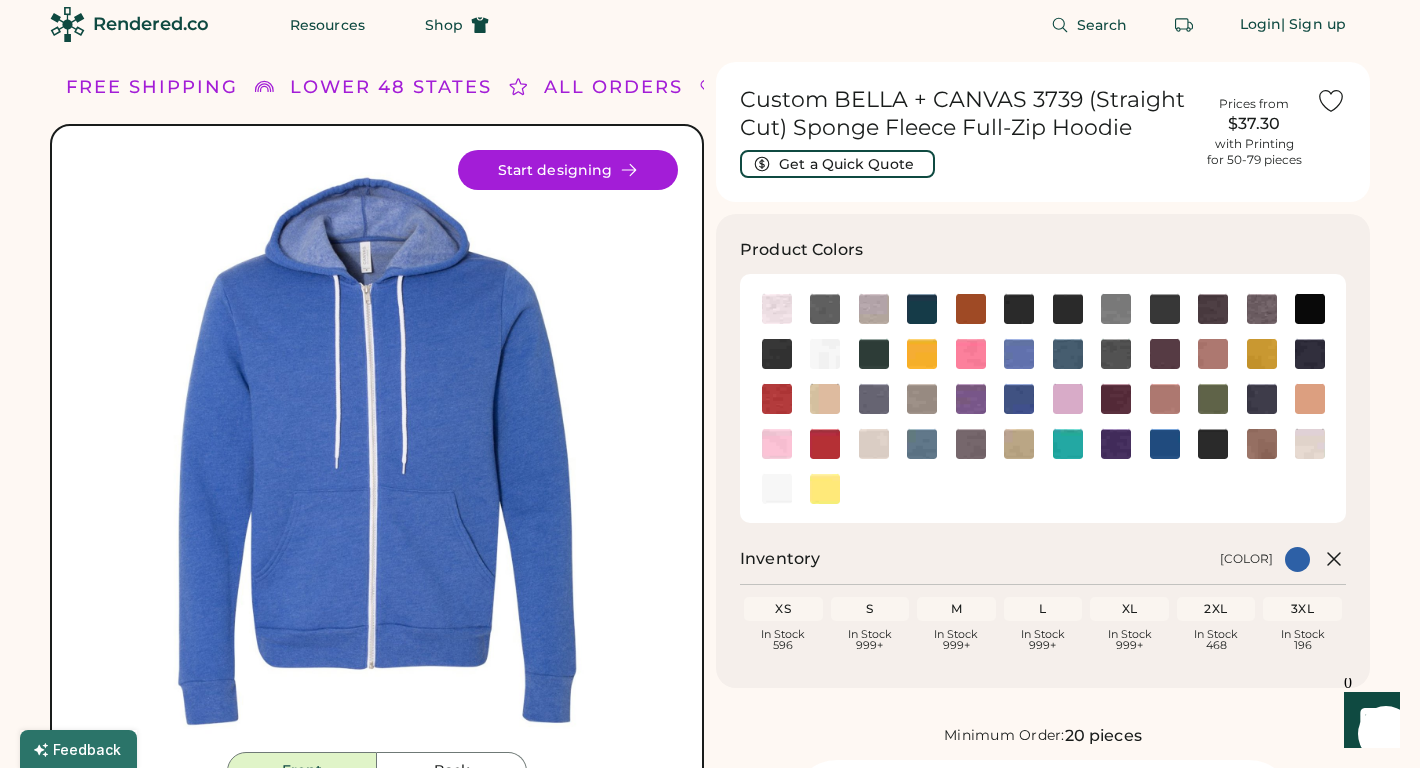 click on "M" at bounding box center [956, 609] 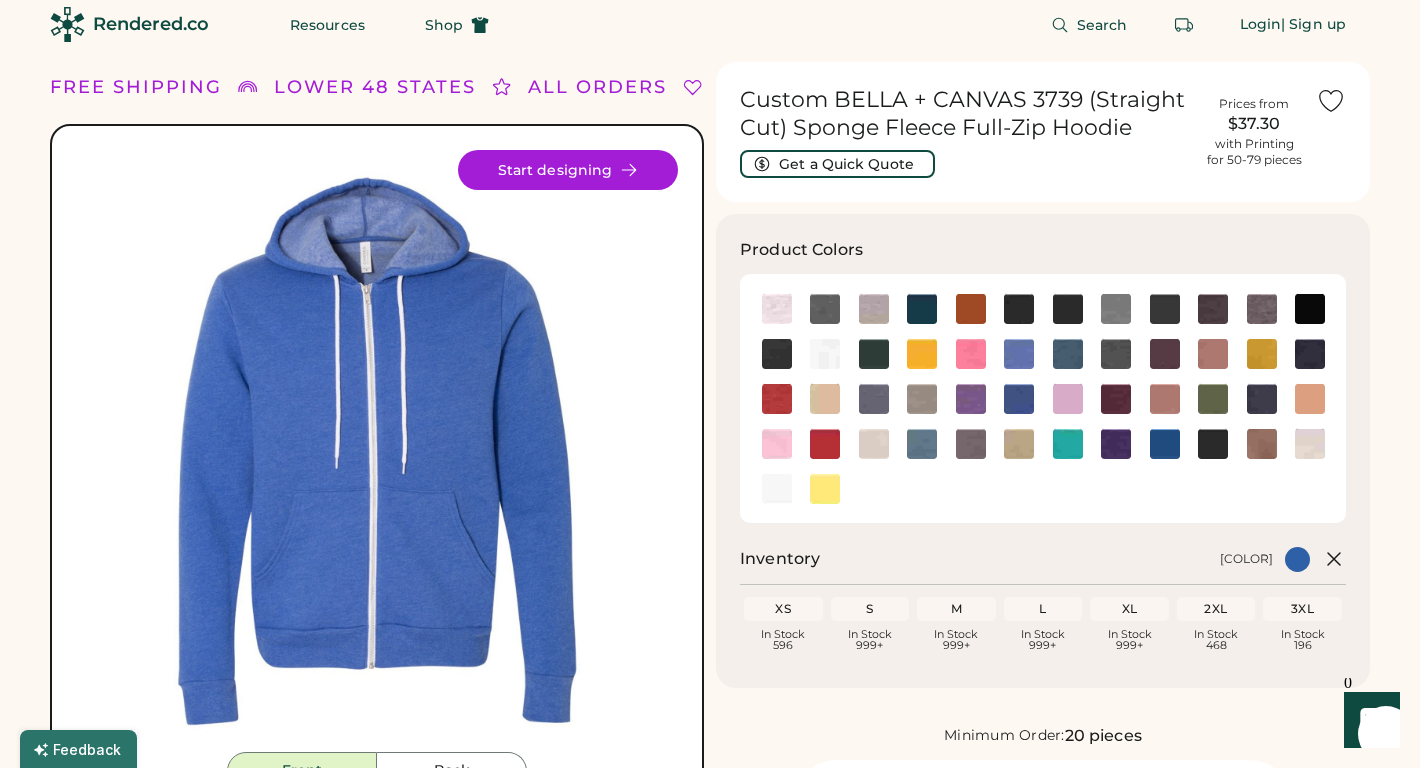 click on "M" at bounding box center (956, 609) 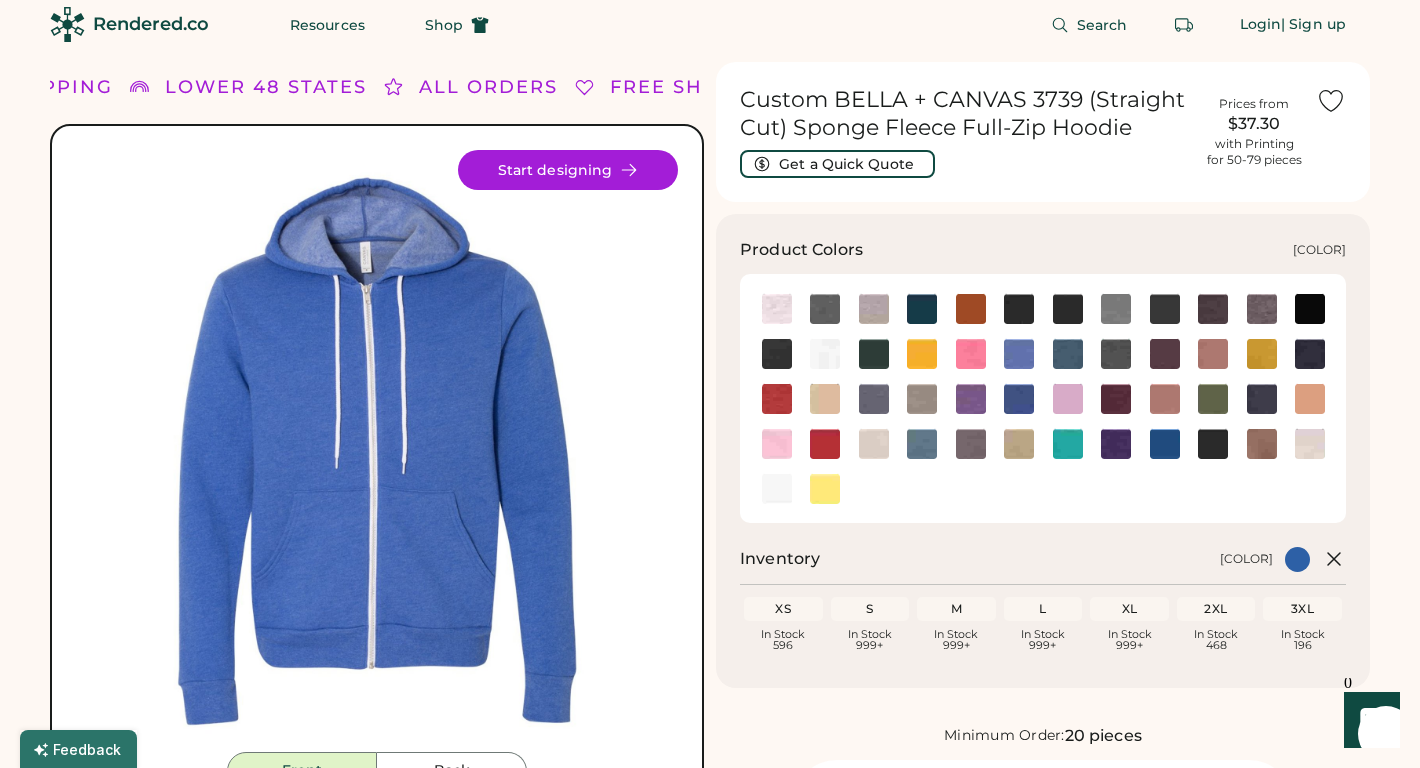 click 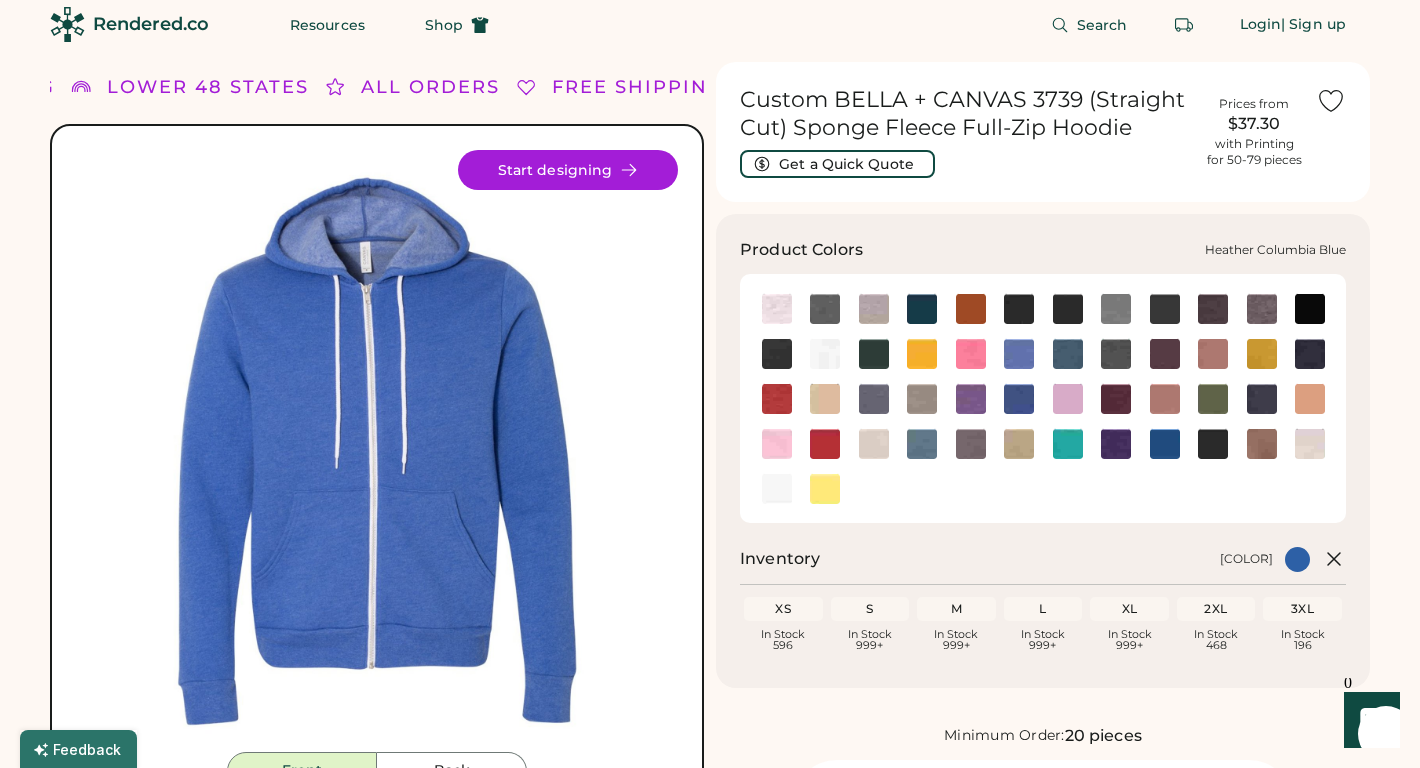 click 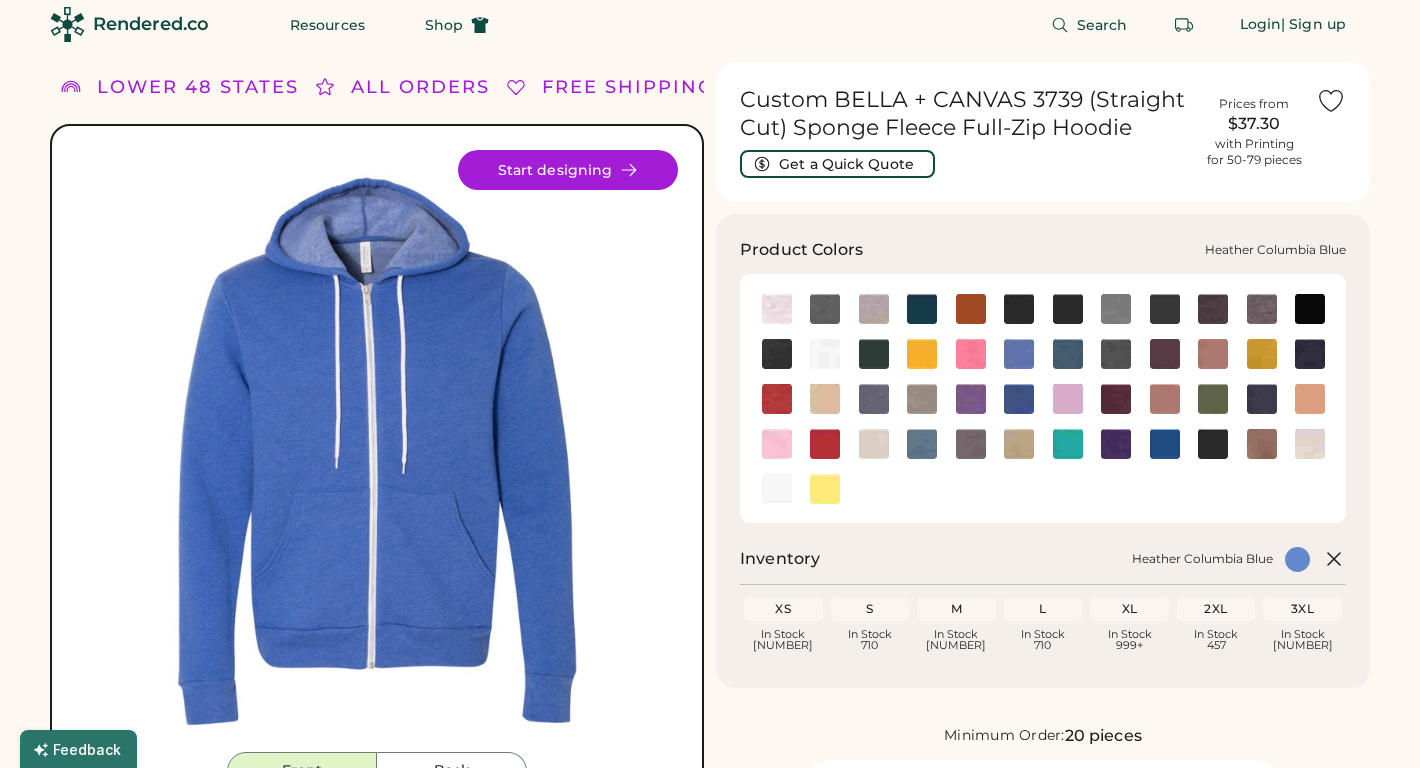 scroll, scrollTop: 0, scrollLeft: 0, axis: both 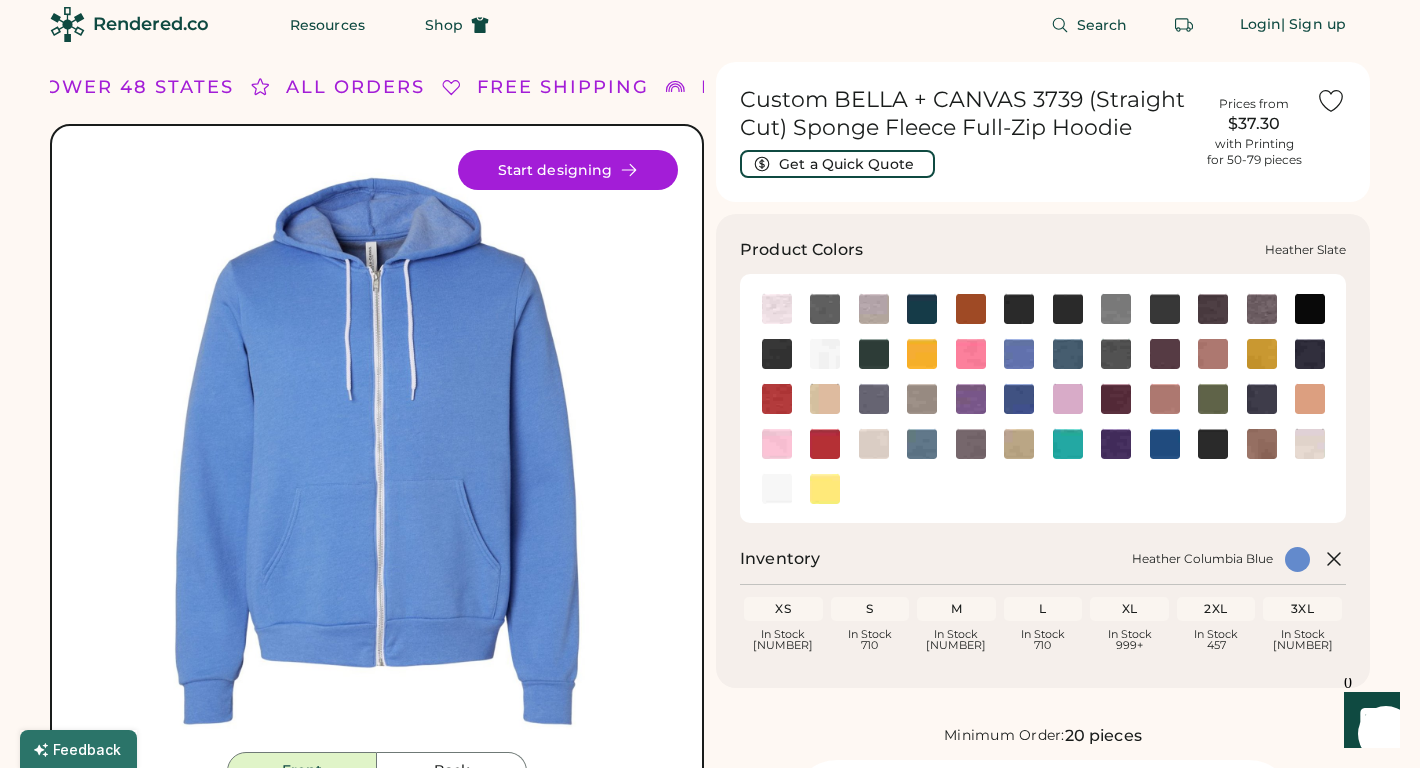 click 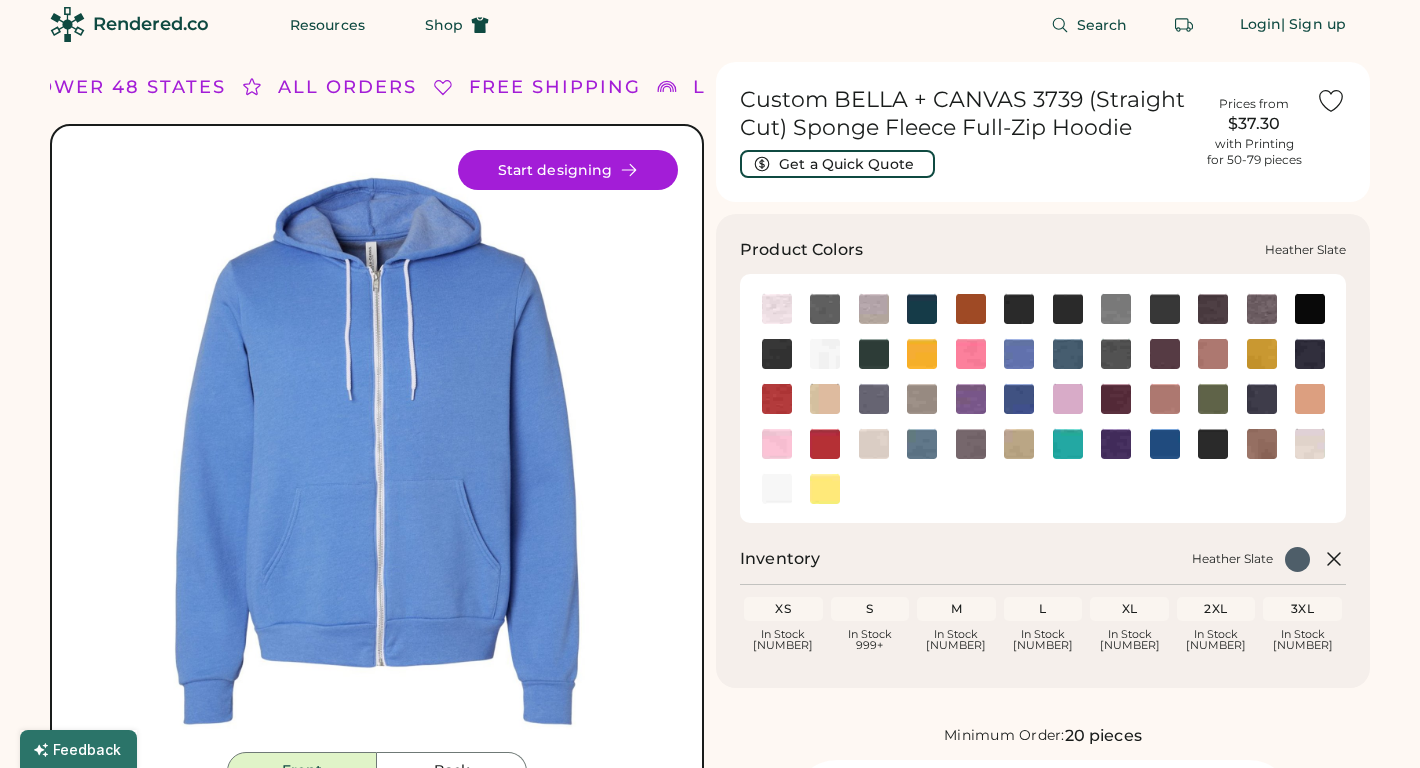 scroll, scrollTop: 0, scrollLeft: 0, axis: both 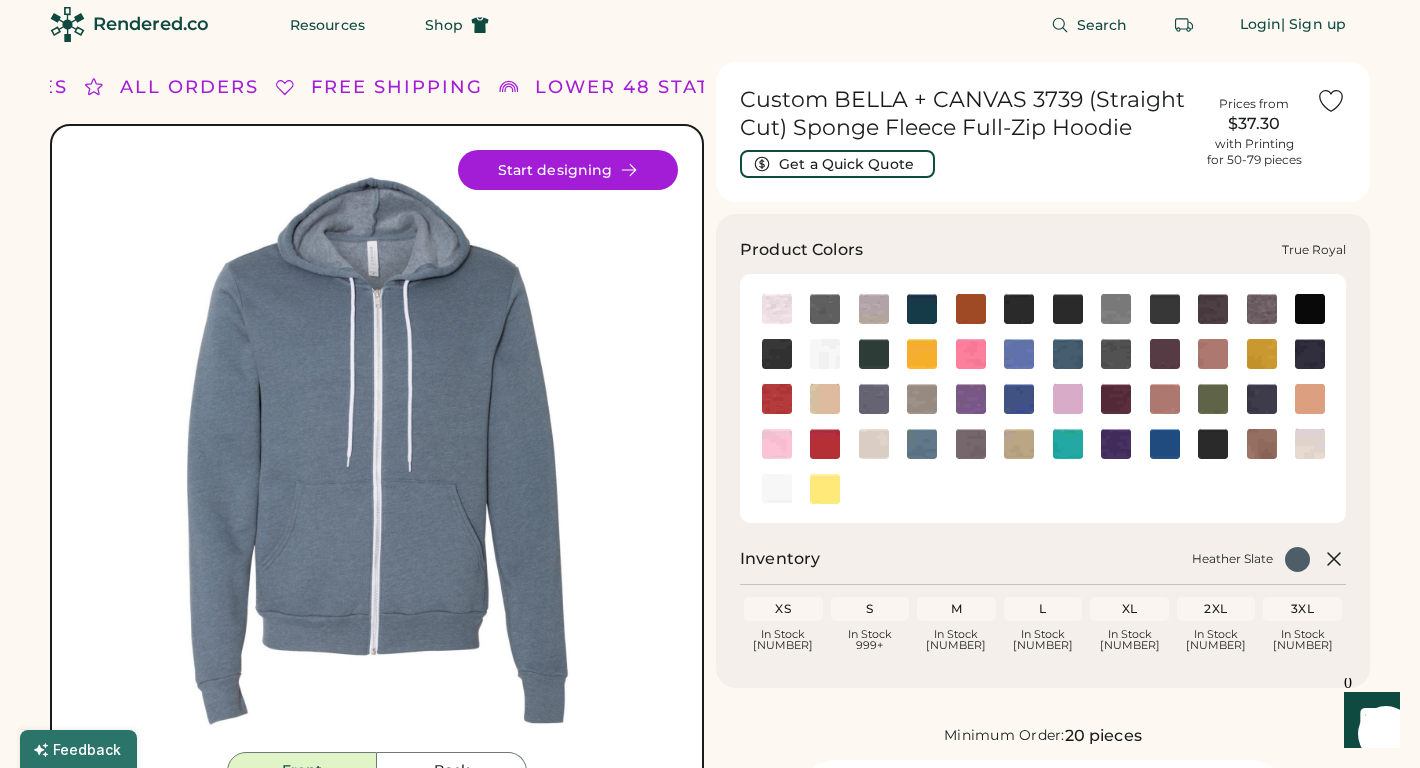 click 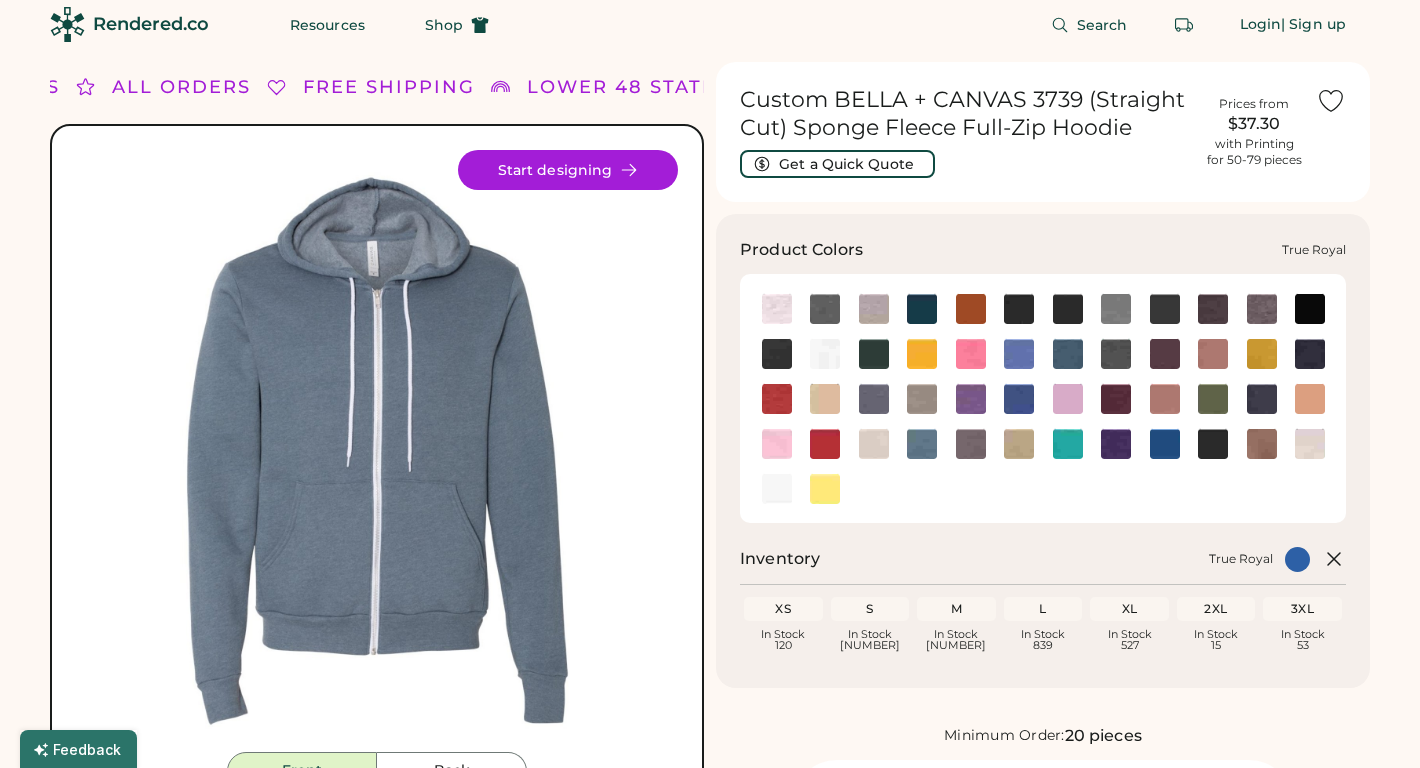scroll, scrollTop: 0, scrollLeft: 0, axis: both 